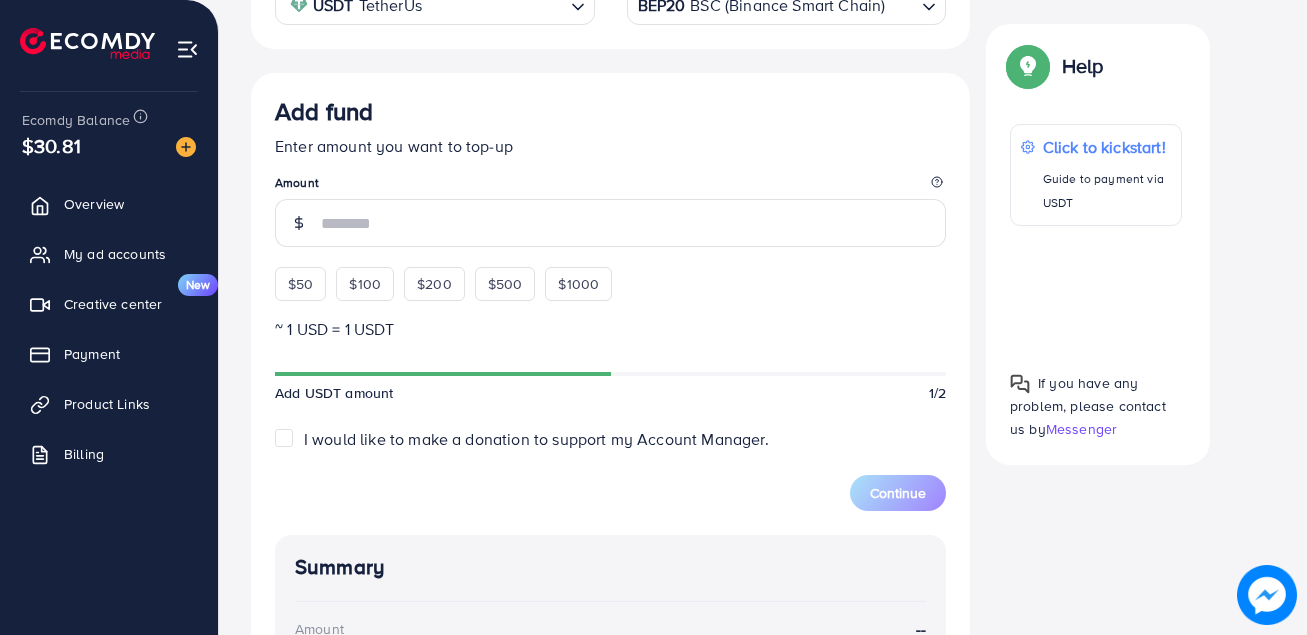 scroll, scrollTop: 453, scrollLeft: 0, axis: vertical 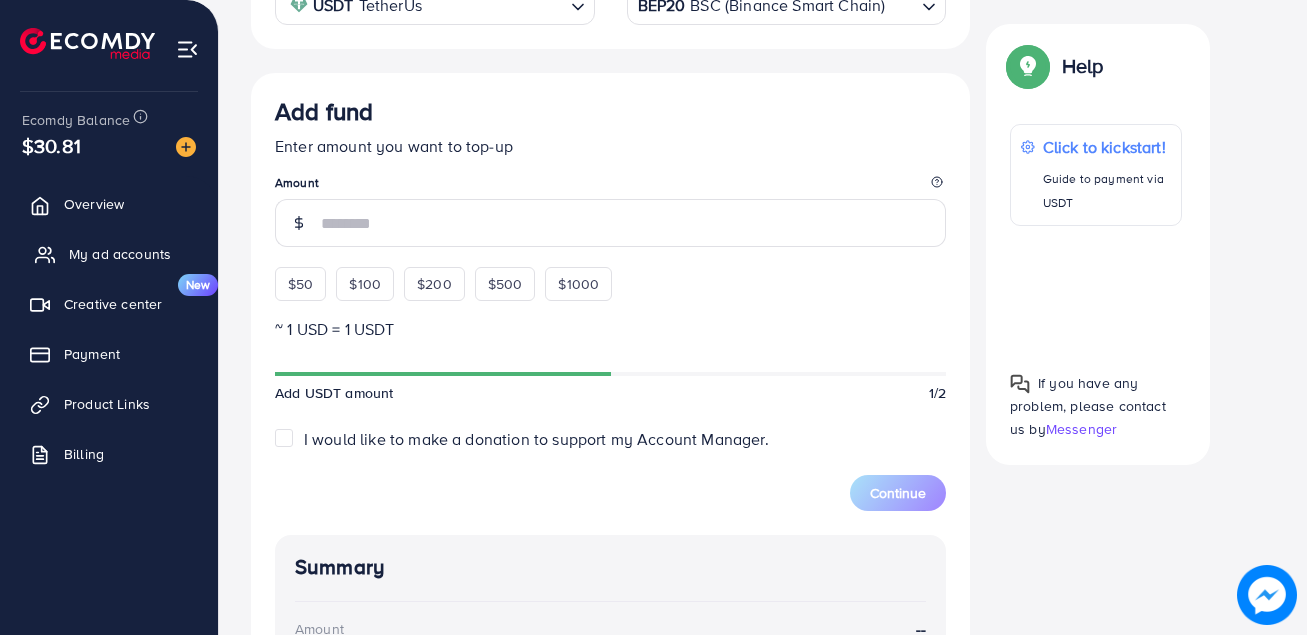 click on "My ad accounts" at bounding box center [120, 254] 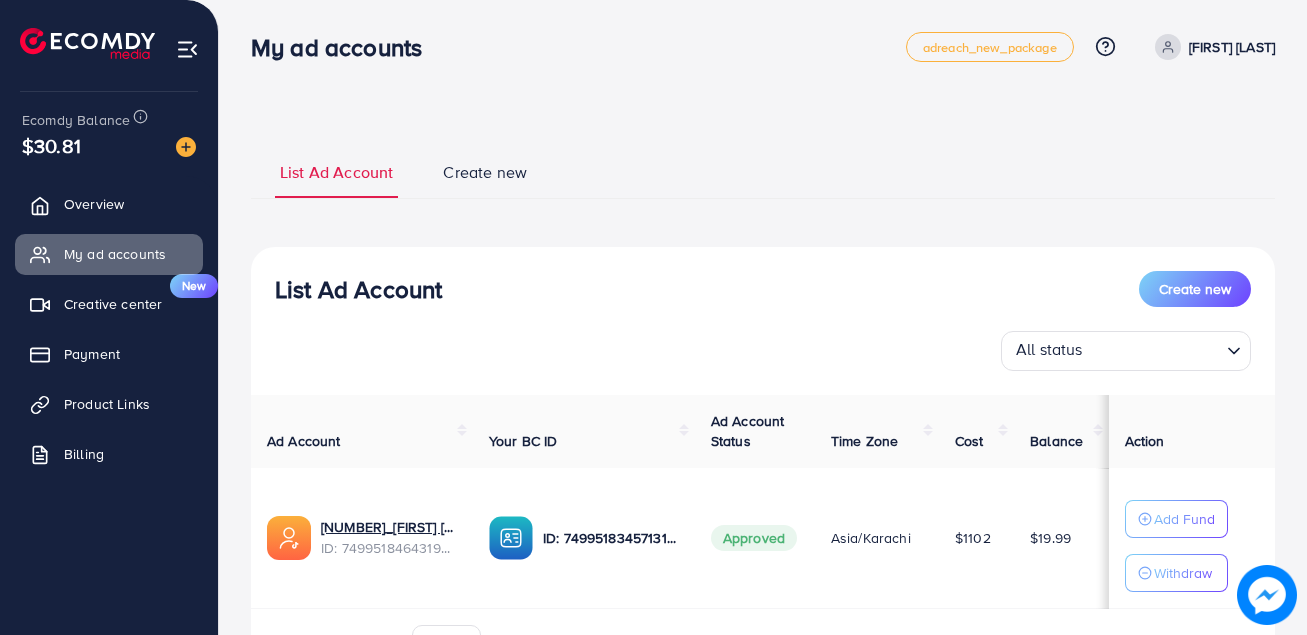scroll, scrollTop: 0, scrollLeft: 0, axis: both 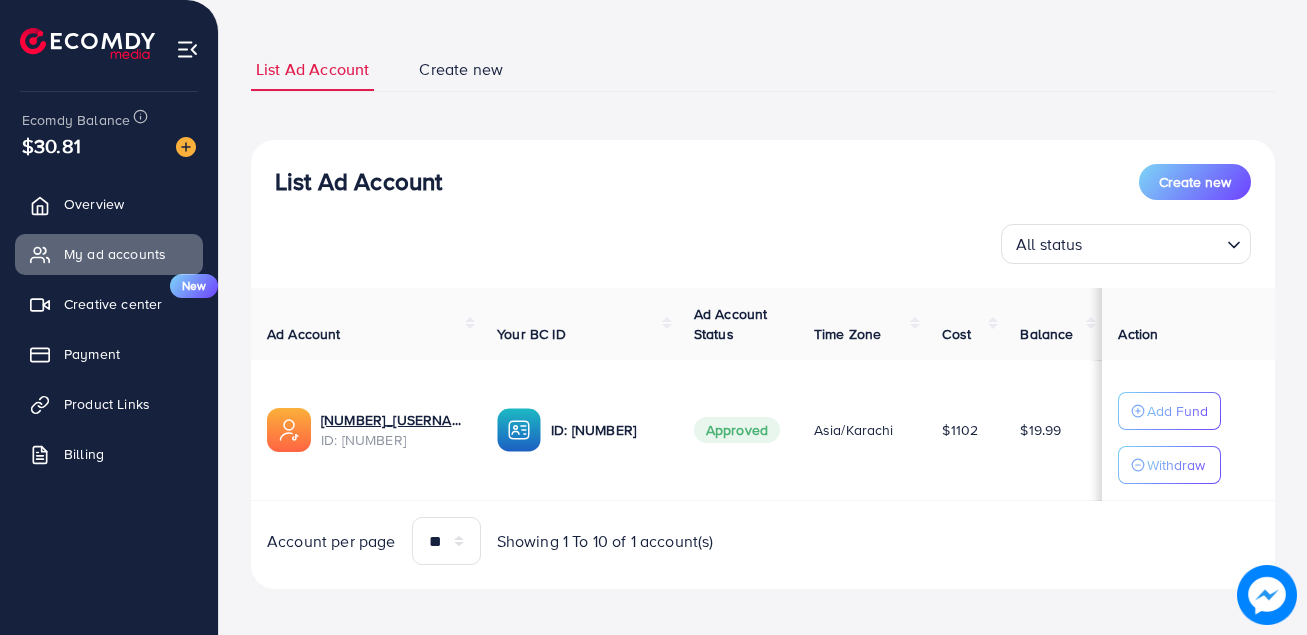click on "$19.99" at bounding box center [1040, 430] 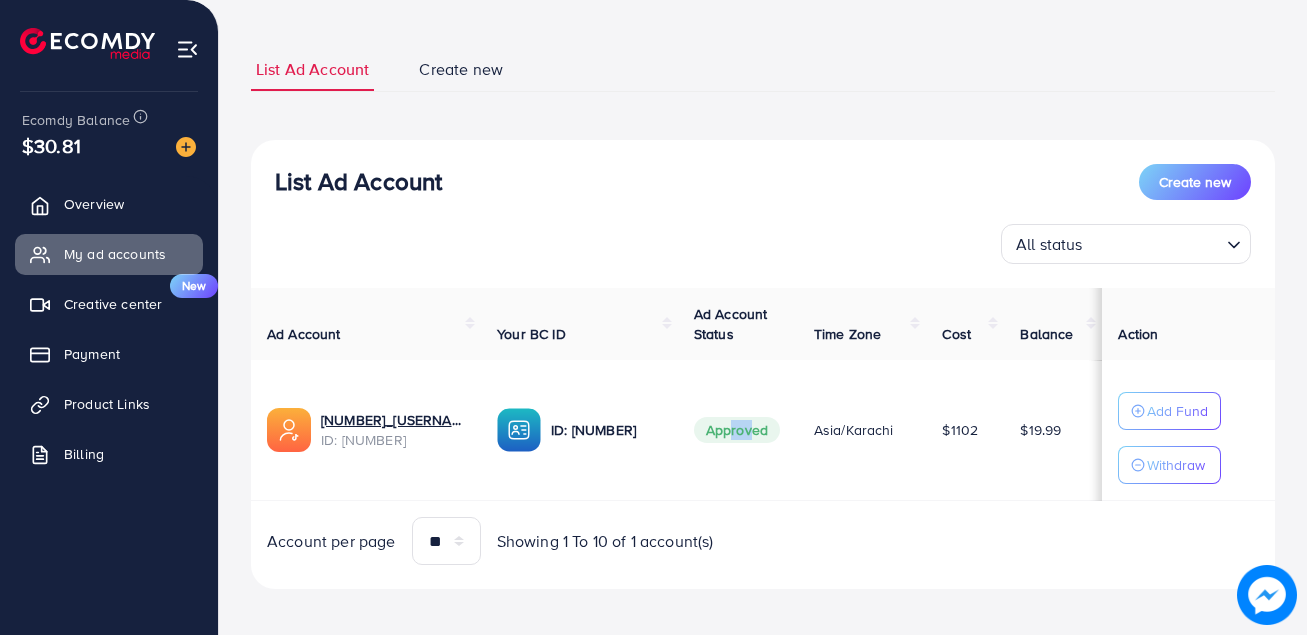drag, startPoint x: 738, startPoint y: 423, endPoint x: 764, endPoint y: 426, distance: 26.172504 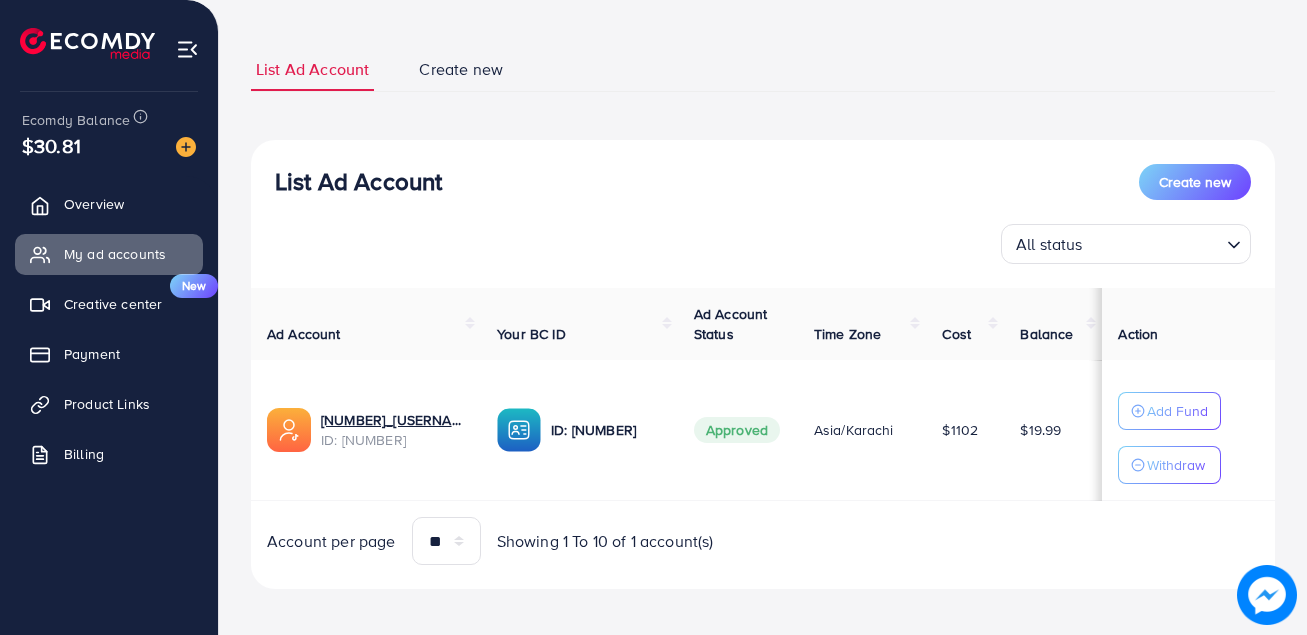 drag, startPoint x: 1029, startPoint y: 427, endPoint x: 1076, endPoint y: 434, distance: 47.518417 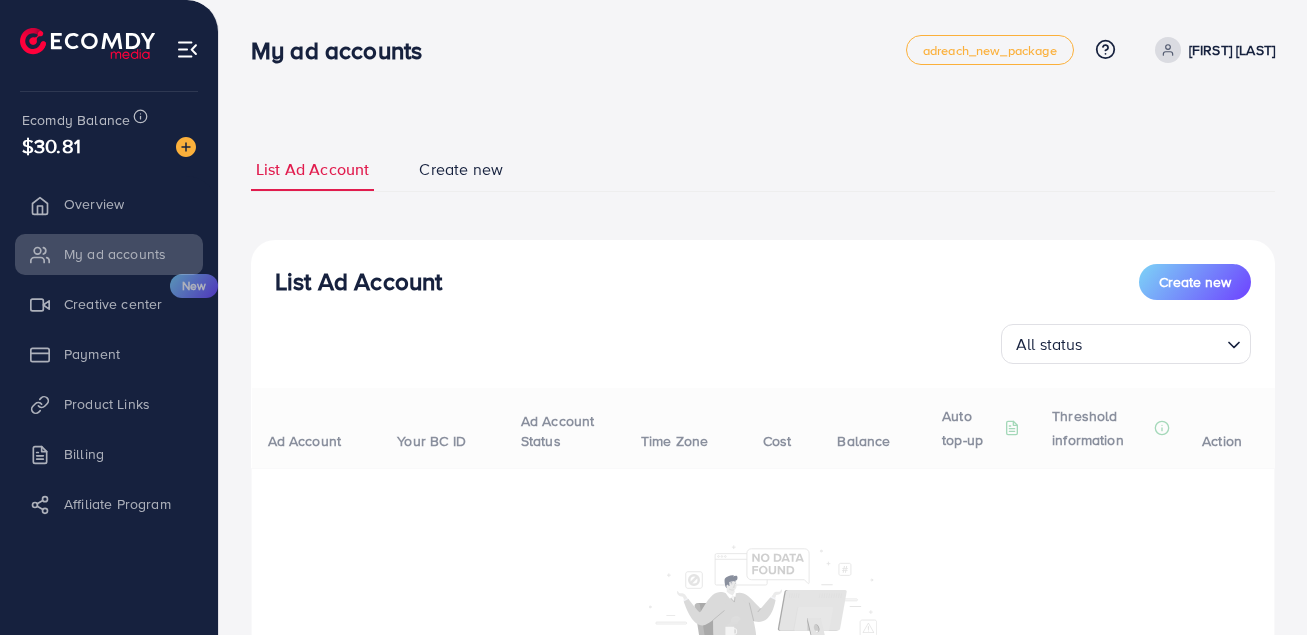 scroll, scrollTop: 0, scrollLeft: 0, axis: both 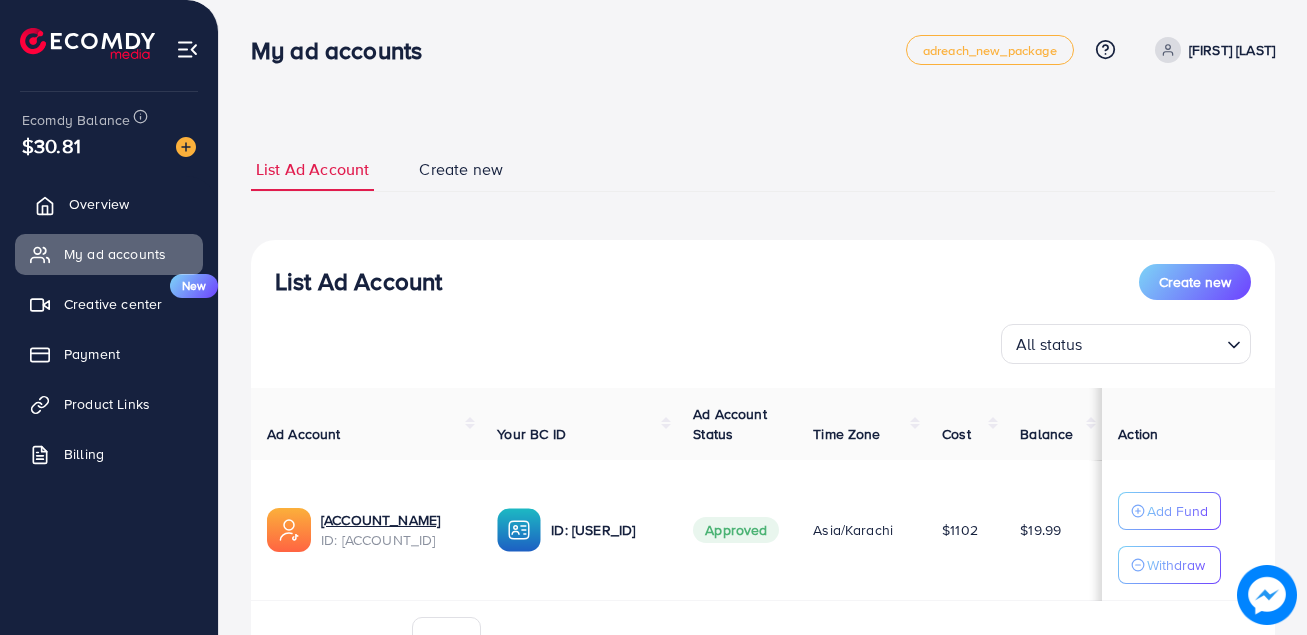 click on "Overview" at bounding box center [99, 204] 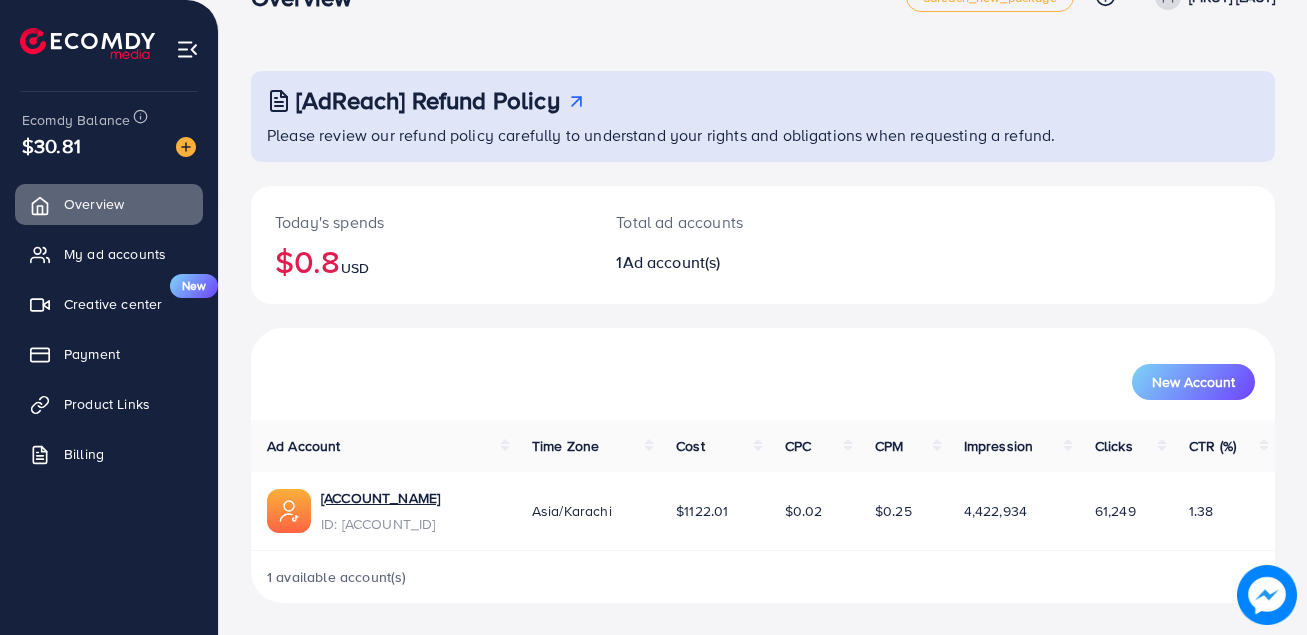 scroll, scrollTop: 0, scrollLeft: 0, axis: both 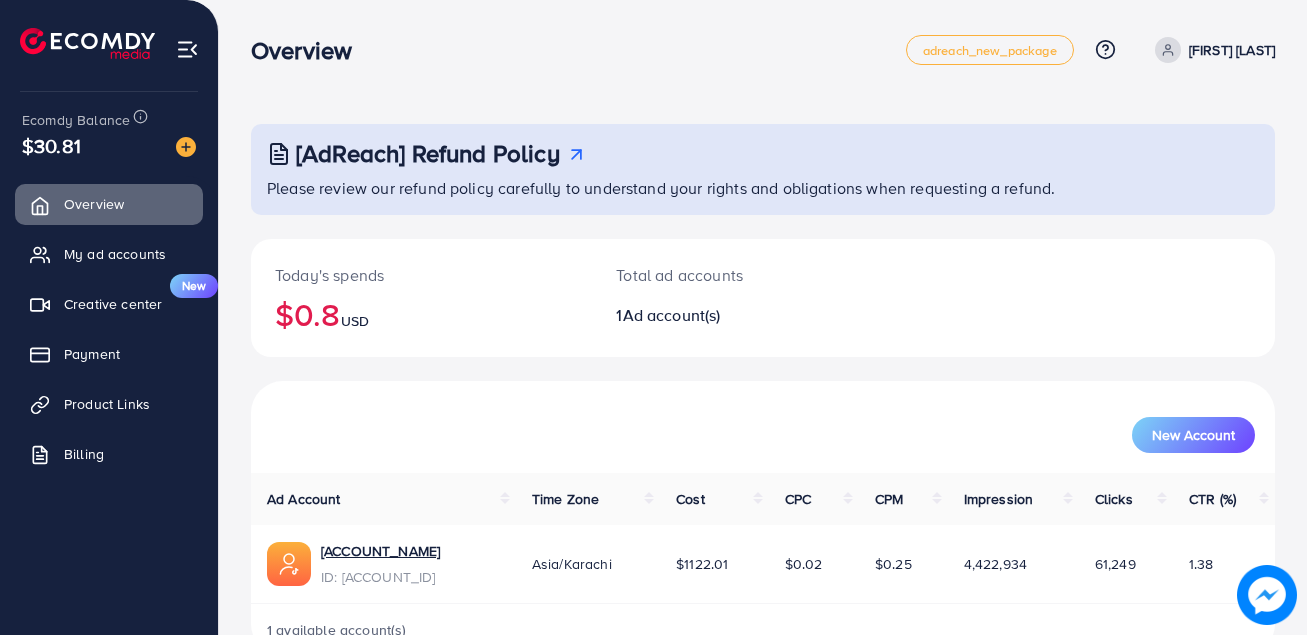 click on "USD" at bounding box center [355, 321] 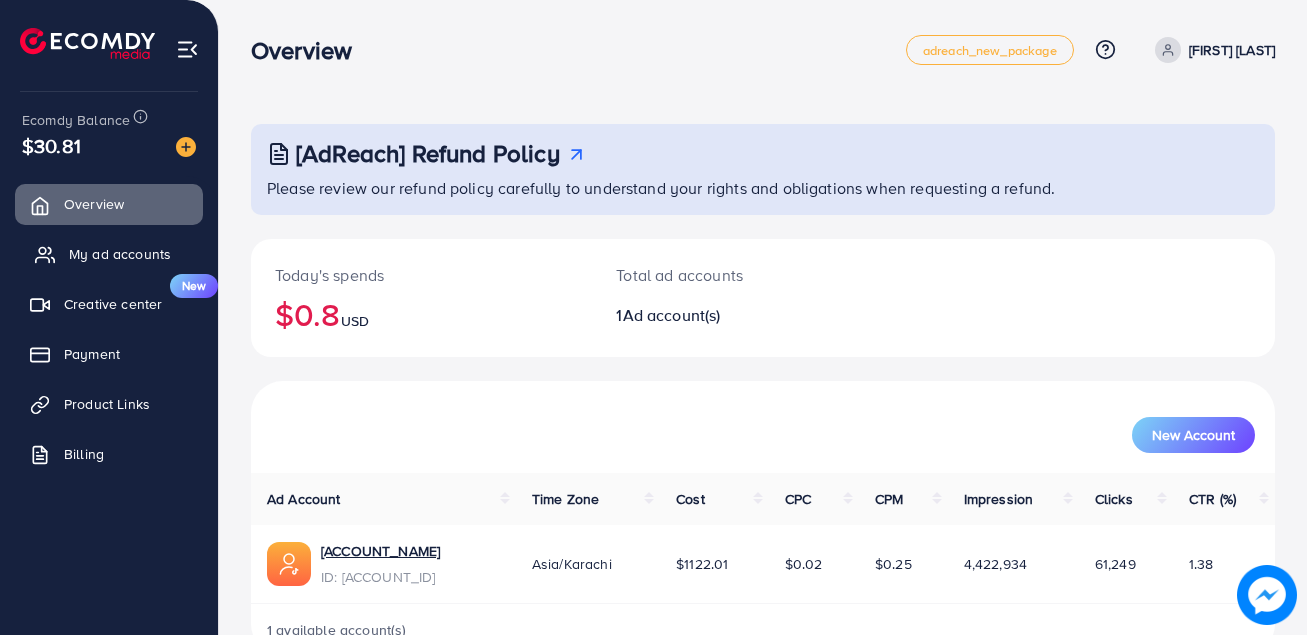 click on "My ad accounts" at bounding box center [109, 254] 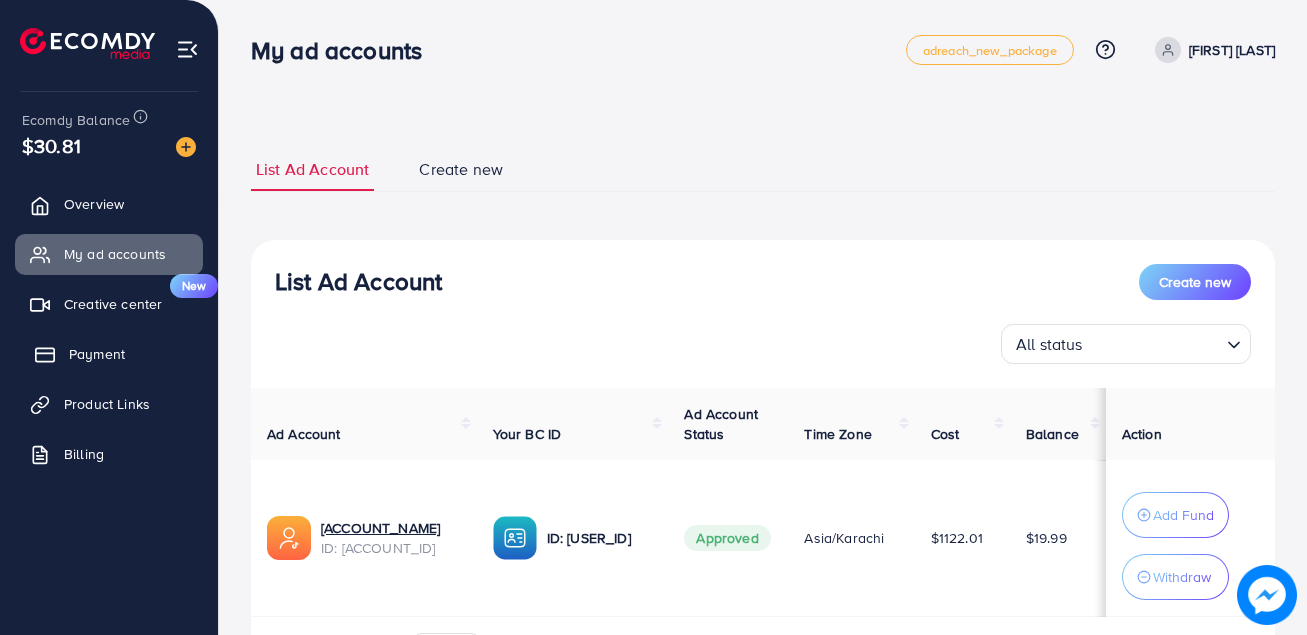 click on "Payment" at bounding box center (97, 354) 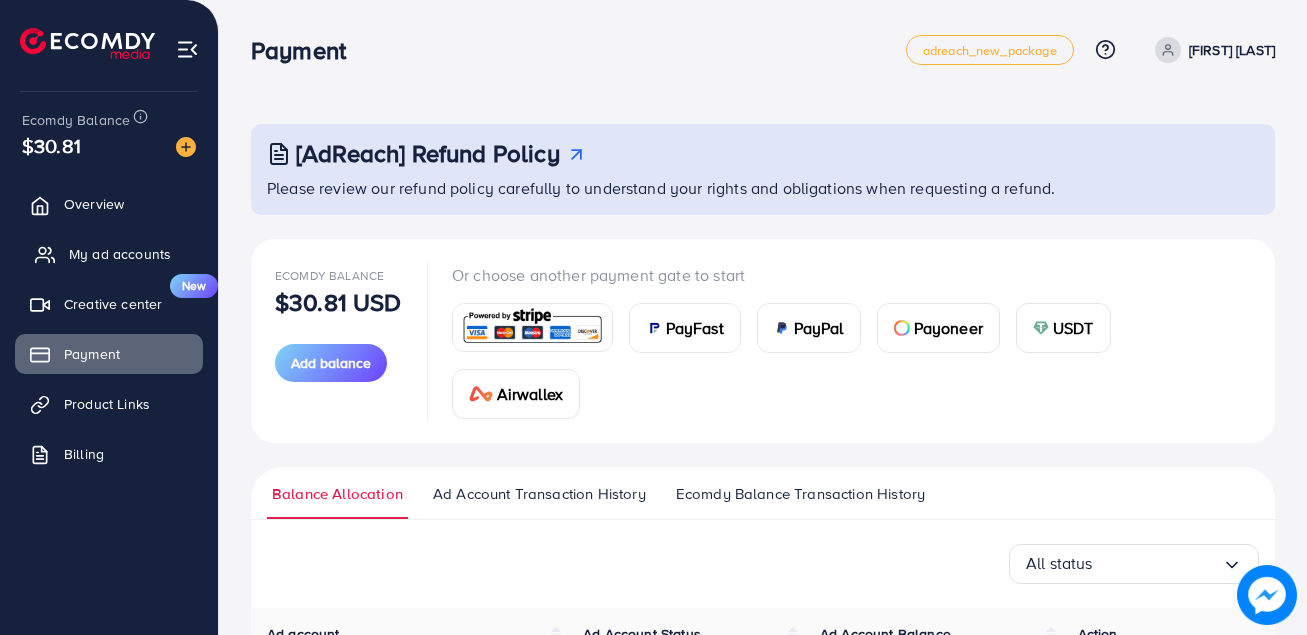 click on "My ad accounts" at bounding box center [120, 254] 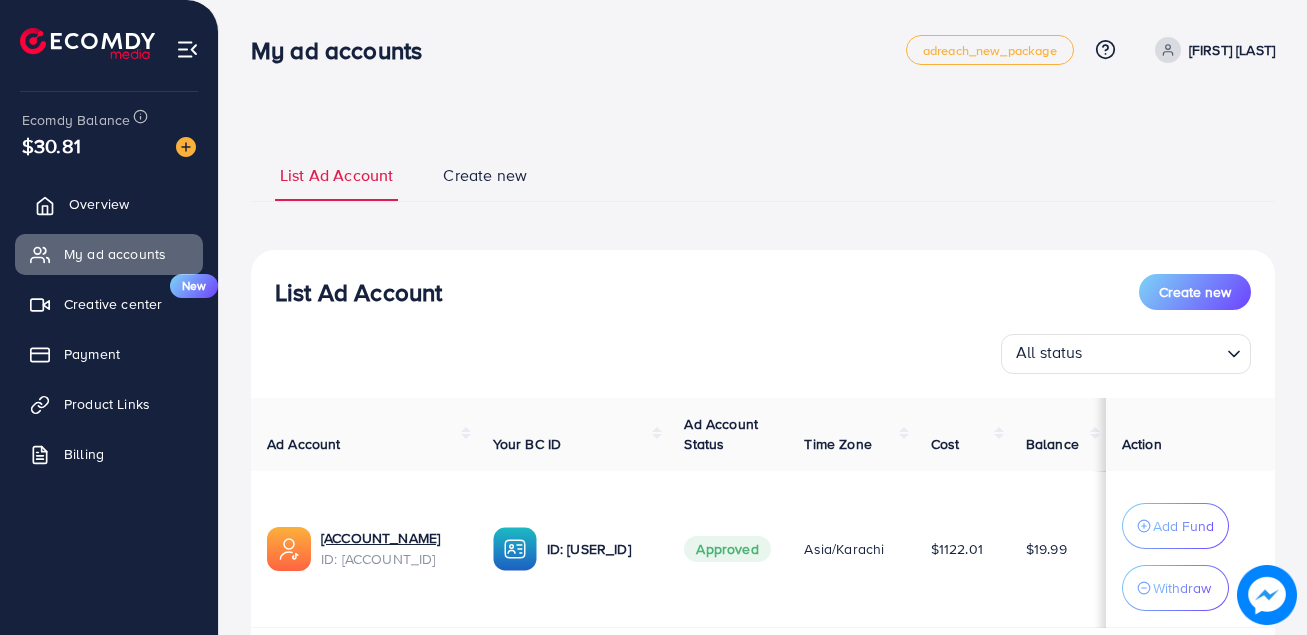click on "Overview" at bounding box center (99, 204) 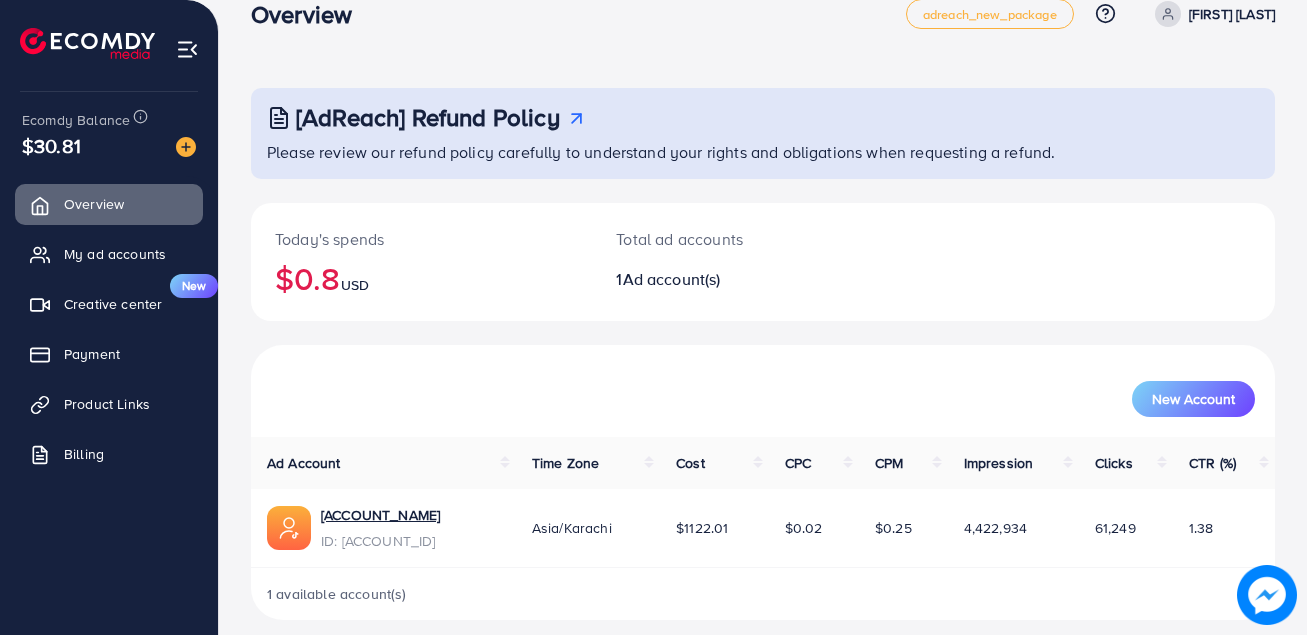 scroll, scrollTop: 53, scrollLeft: 0, axis: vertical 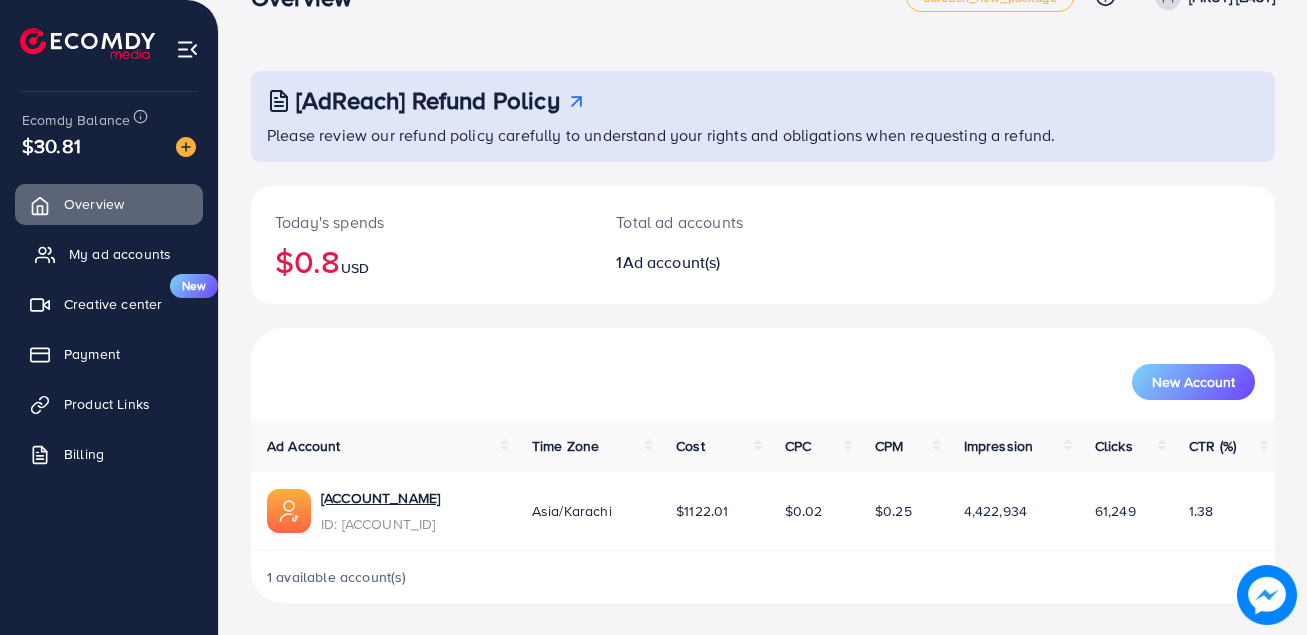 click on "My ad accounts" at bounding box center (109, 254) 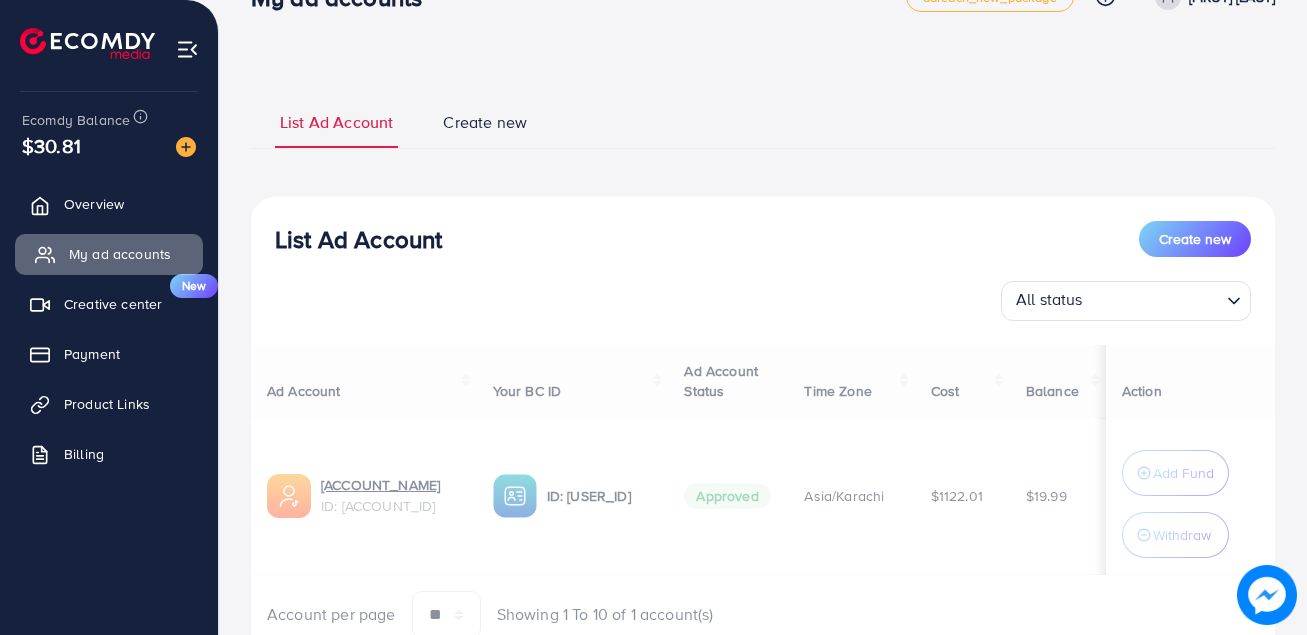 scroll, scrollTop: 0, scrollLeft: 0, axis: both 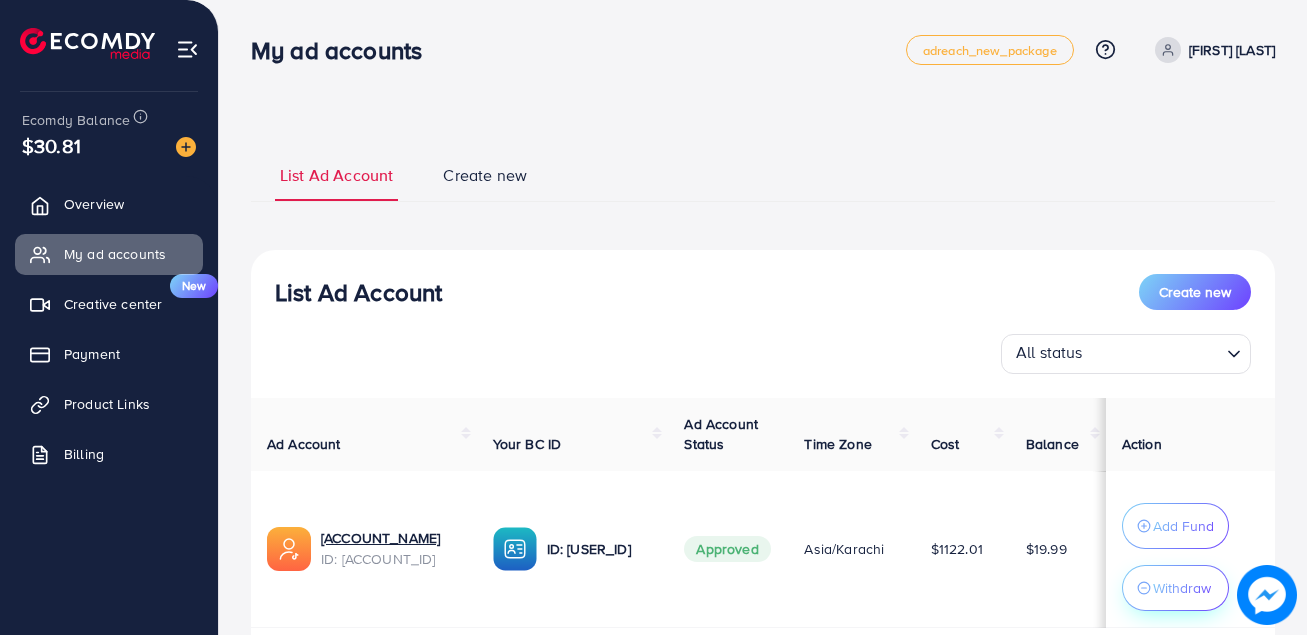 click on "Withdraw" at bounding box center (1182, 588) 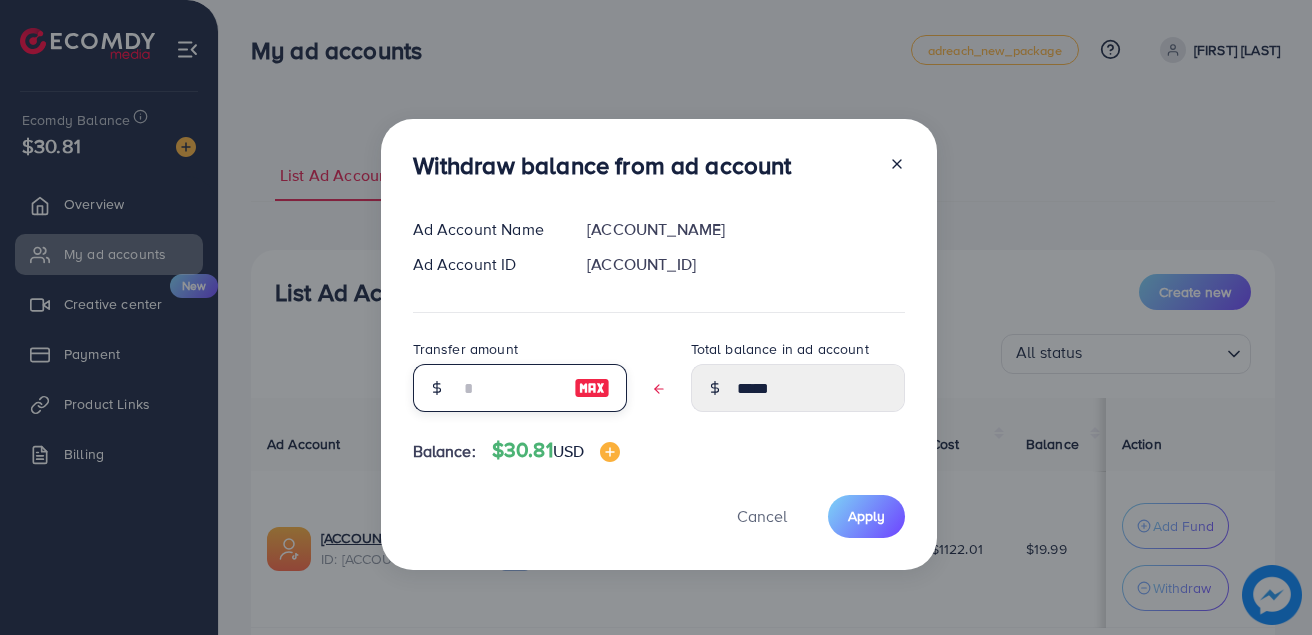 click at bounding box center [509, 388] 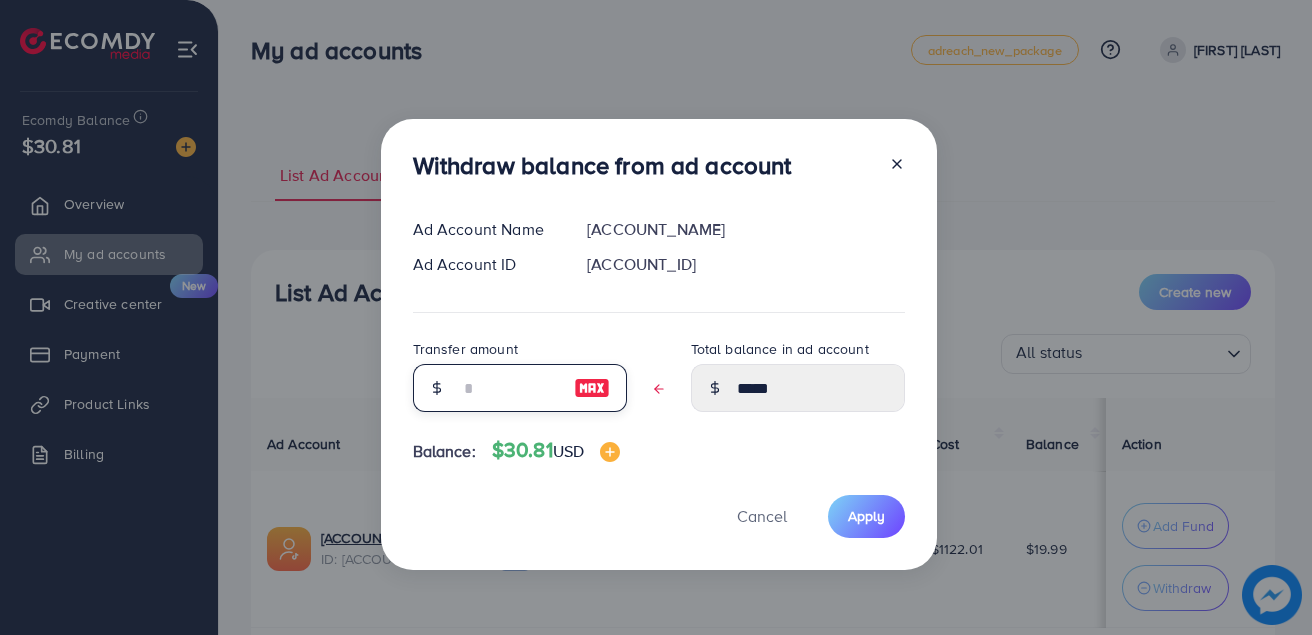 type on "*" 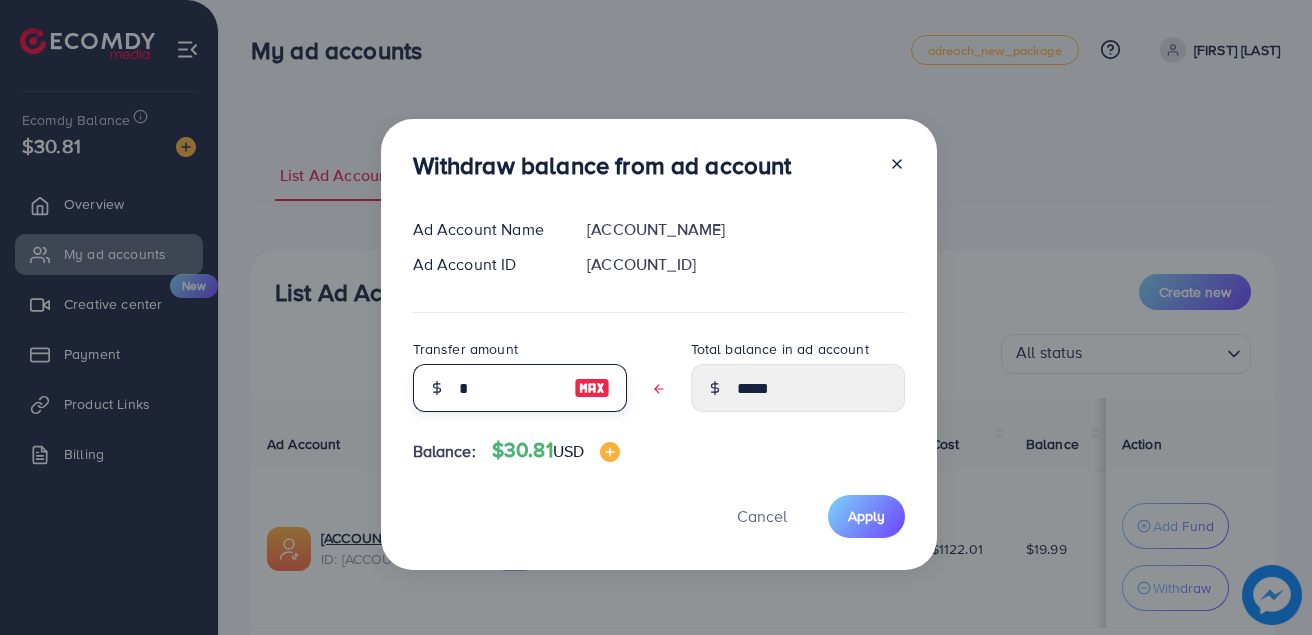 type on "*****" 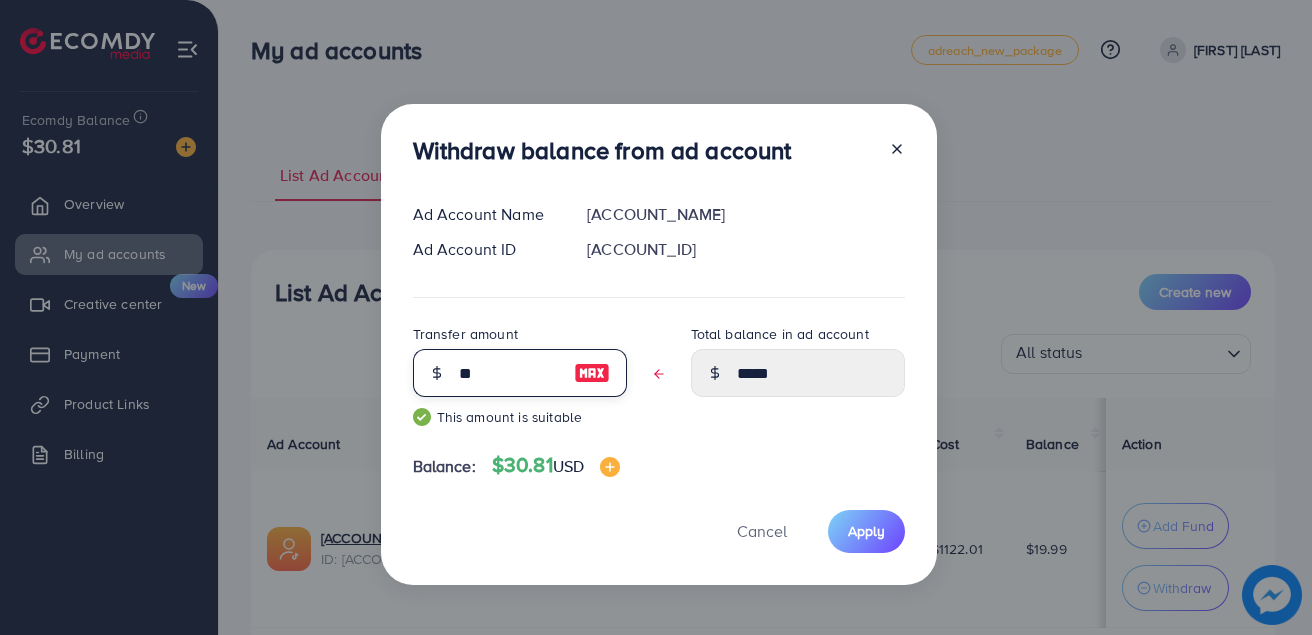 type on "***" 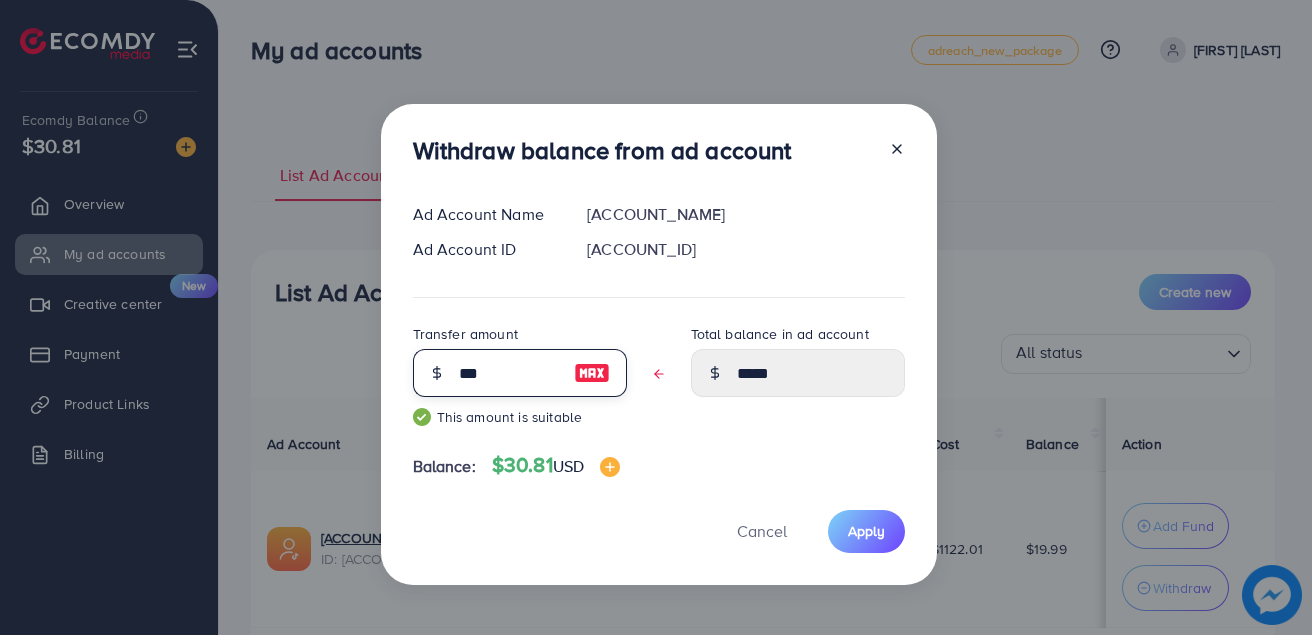 type on "*****" 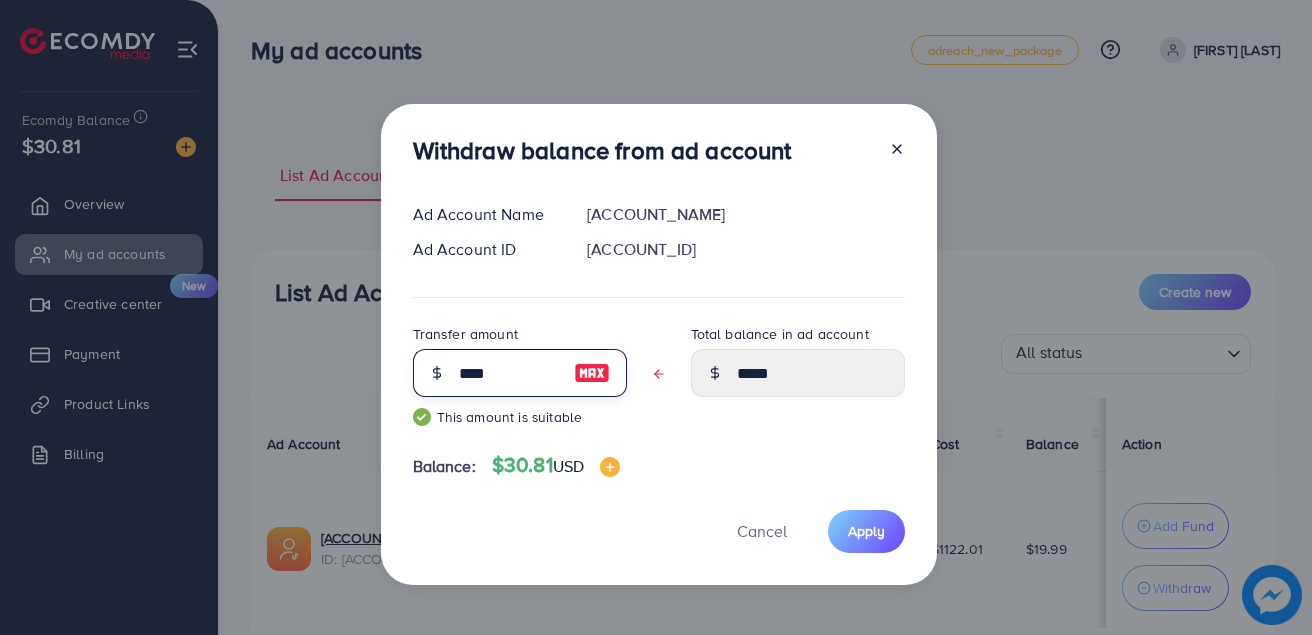 type on "*****" 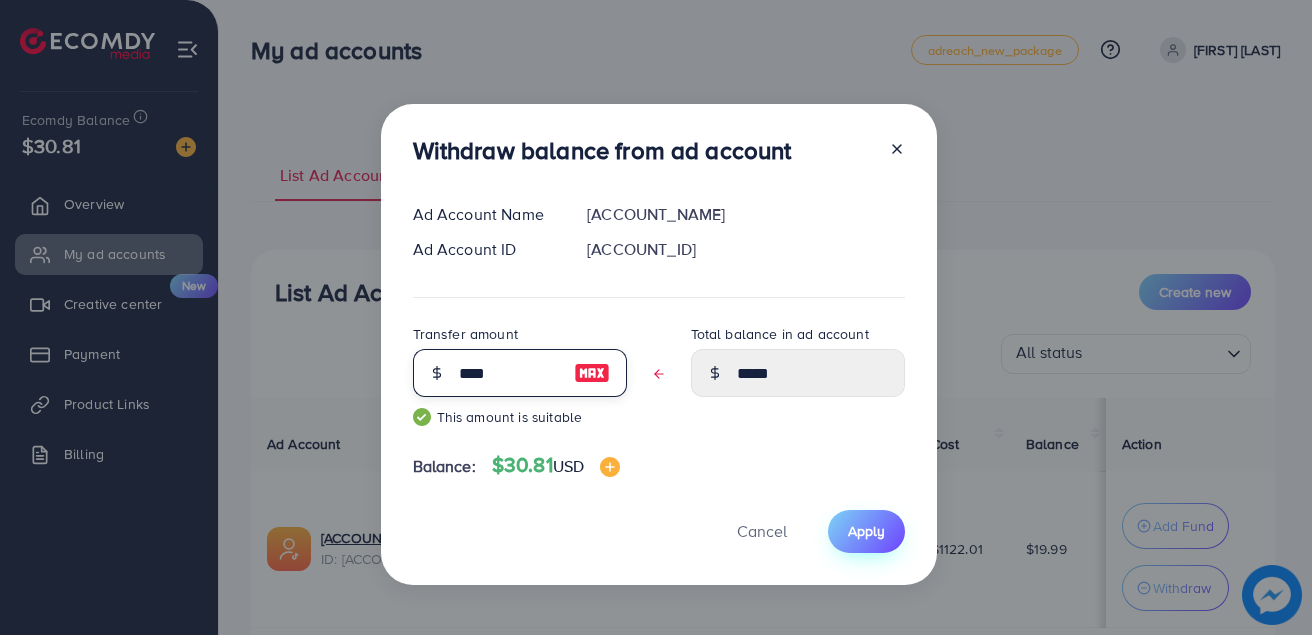 type on "****" 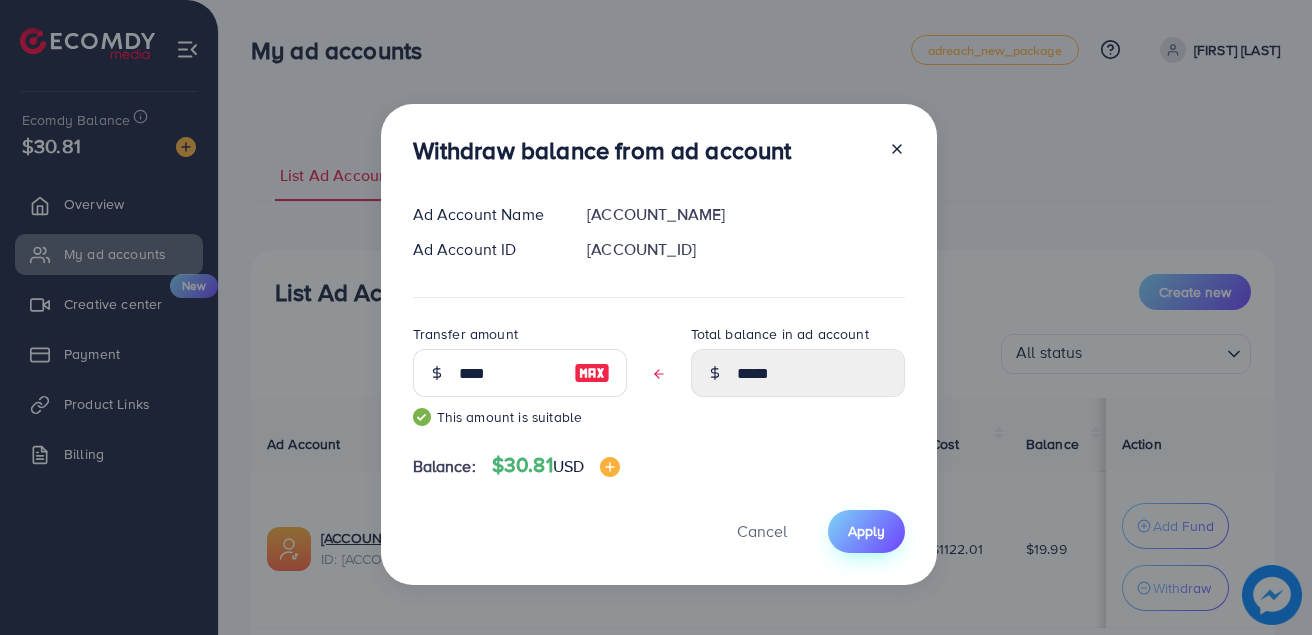 click on "Apply" at bounding box center [866, 531] 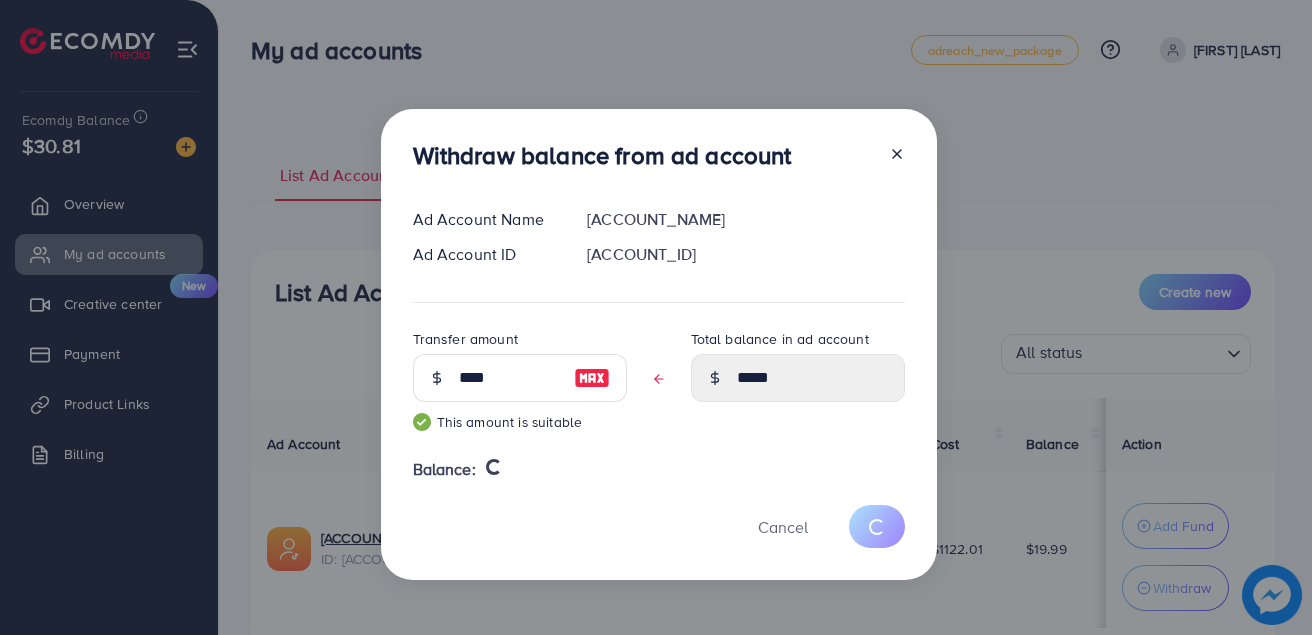 type 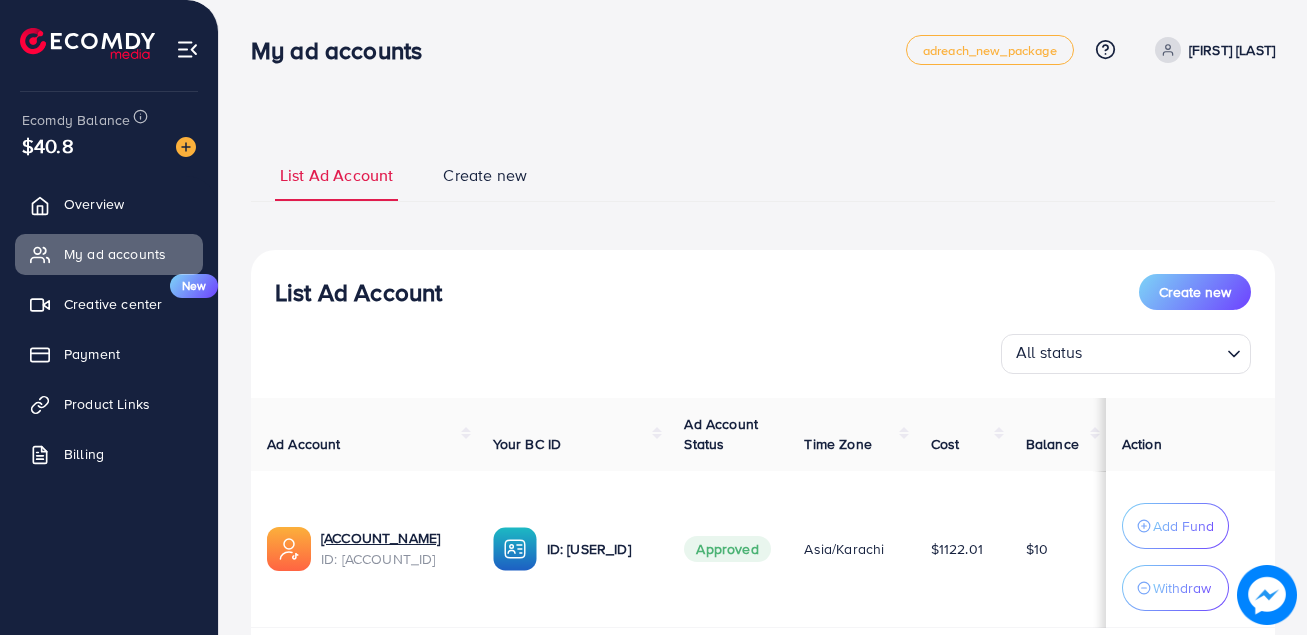 click on "$10" at bounding box center (1037, 549) 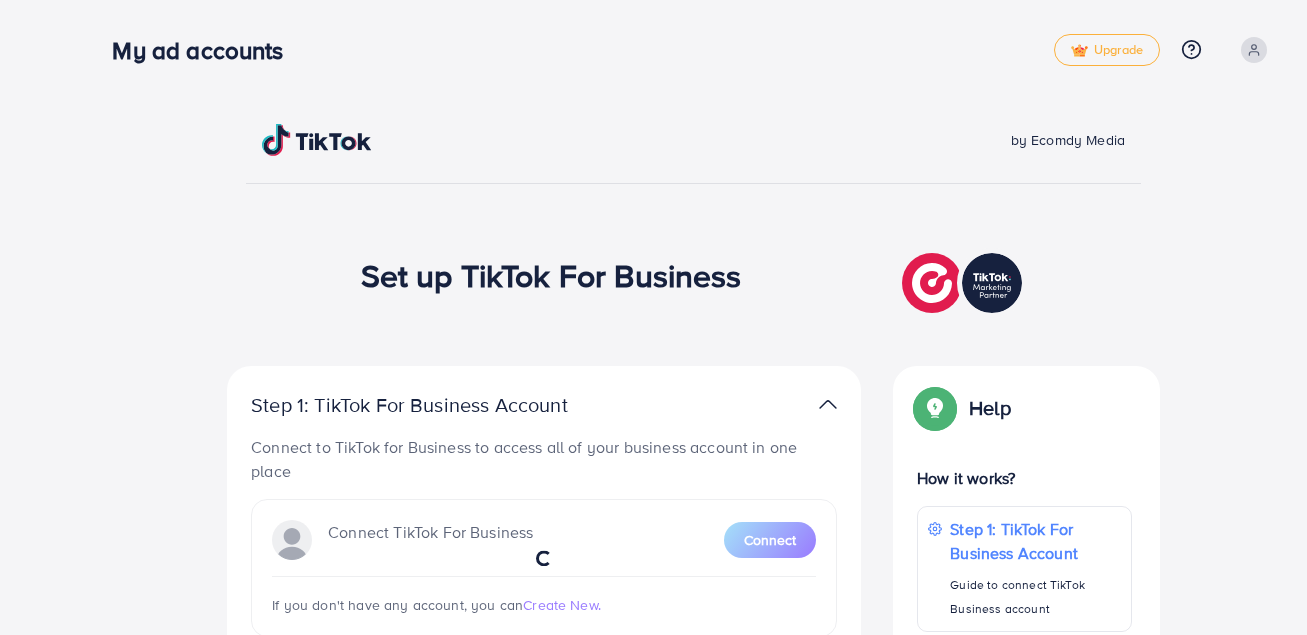 scroll, scrollTop: 0, scrollLeft: 0, axis: both 